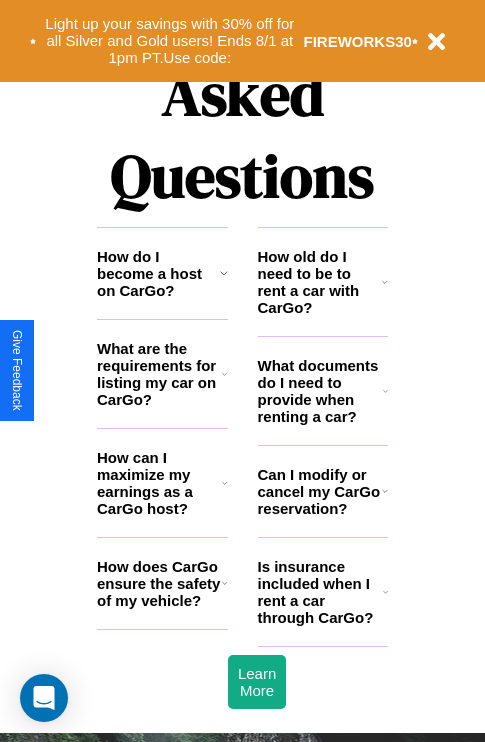 scroll, scrollTop: 2423, scrollLeft: 0, axis: vertical 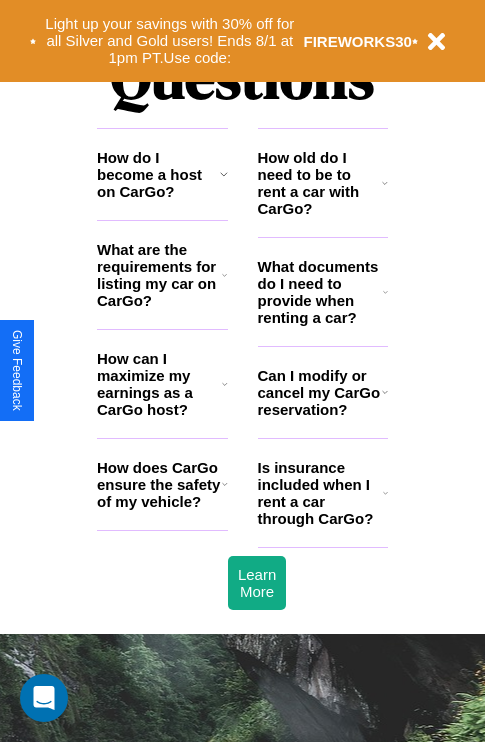 click on "What documents do I need to provide when renting a car?" at bounding box center [321, 292] 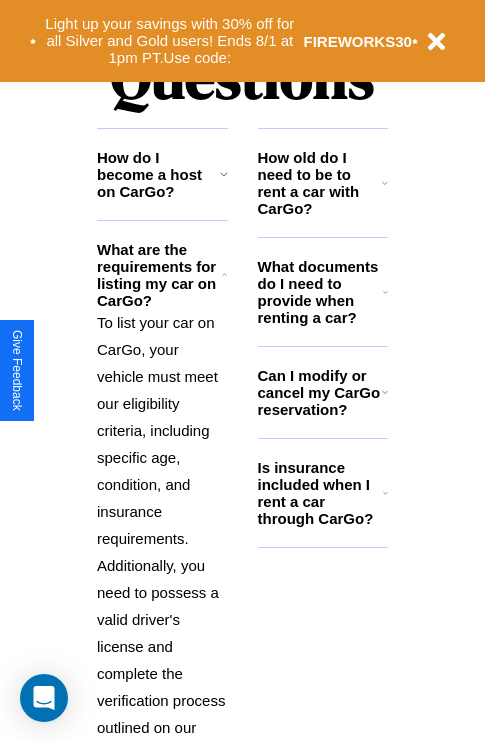 click on "Can I modify or cancel my CarGo reservation?" at bounding box center [320, 392] 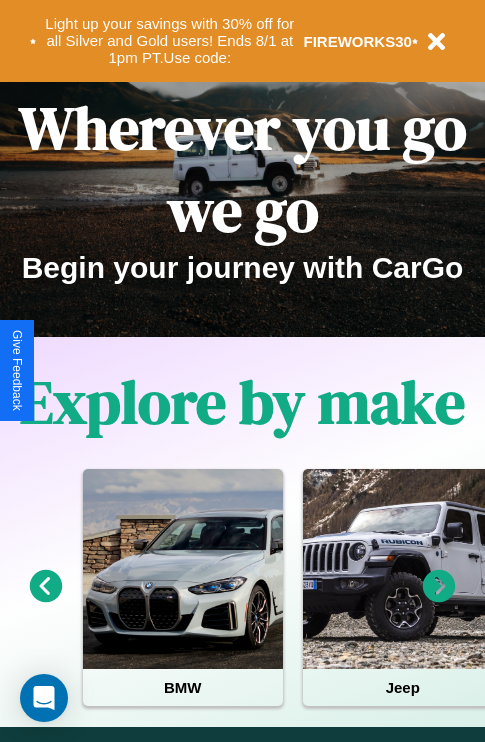 scroll, scrollTop: 0, scrollLeft: 0, axis: both 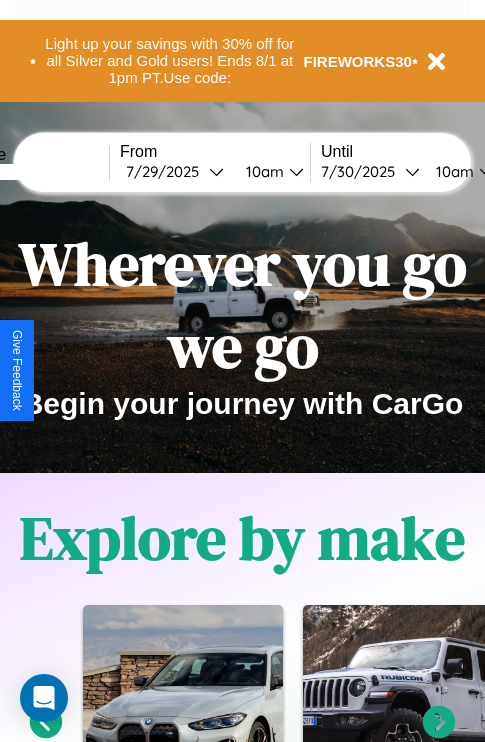 click at bounding box center (34, 172) 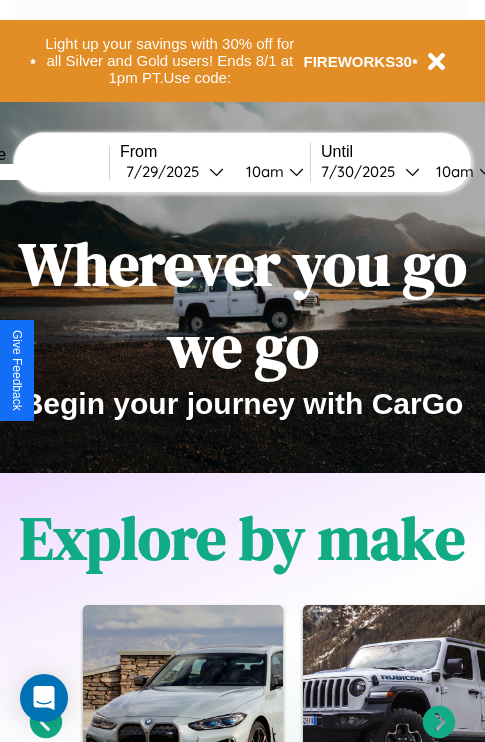 click on "7 / 29 / 2025" at bounding box center [167, 171] 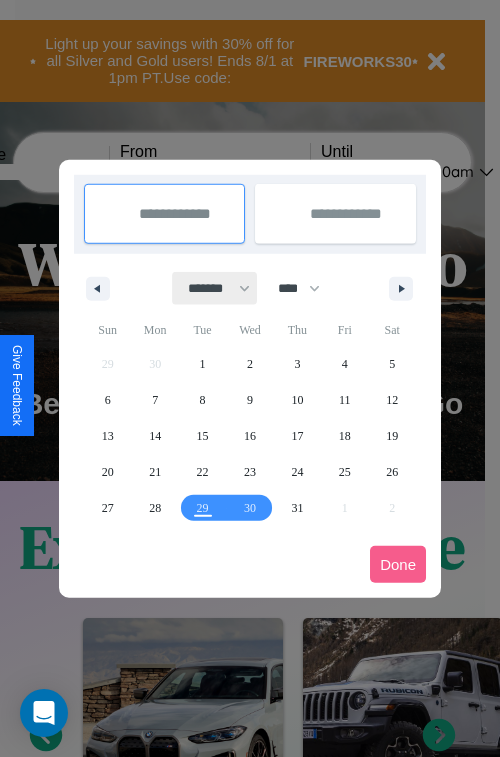 click on "******* ******** ***** ***** *** **** **** ****** ********* ******* ******** ********" at bounding box center [215, 288] 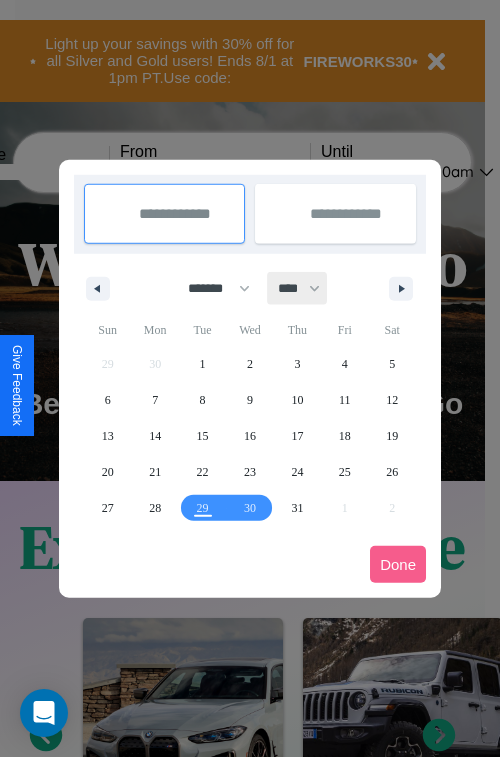 click on "**** **** **** **** **** **** **** **** **** **** **** **** **** **** **** **** **** **** **** **** **** **** **** **** **** **** **** **** **** **** **** **** **** **** **** **** **** **** **** **** **** **** **** **** **** **** **** **** **** **** **** **** **** **** **** **** **** **** **** **** **** **** **** **** **** **** **** **** **** **** **** **** **** **** **** **** **** **** **** **** **** **** **** **** **** **** **** **** **** **** **** **** **** **** **** **** **** **** **** **** **** **** **** **** **** **** **** **** **** **** **** **** **** **** **** **** **** **** **** **** ****" at bounding box center (298, 288) 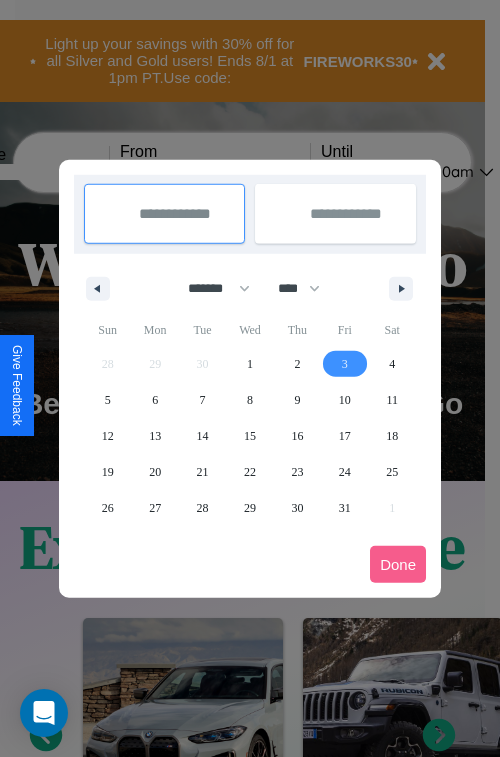 click on "3" at bounding box center (345, 364) 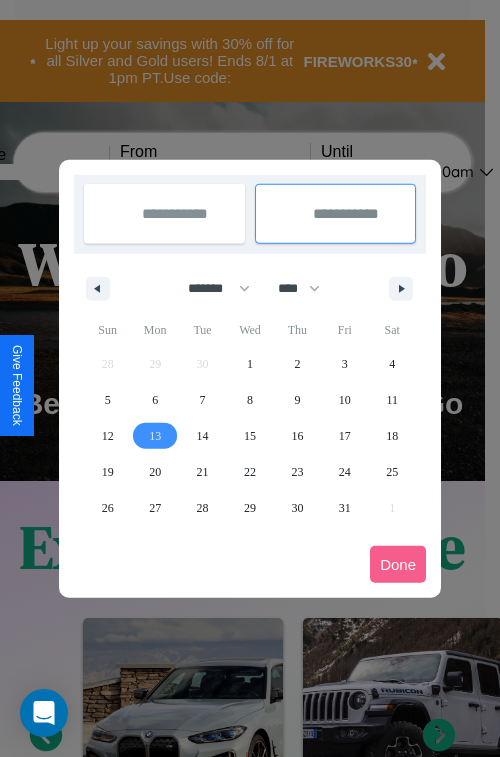 click on "13" at bounding box center (155, 436) 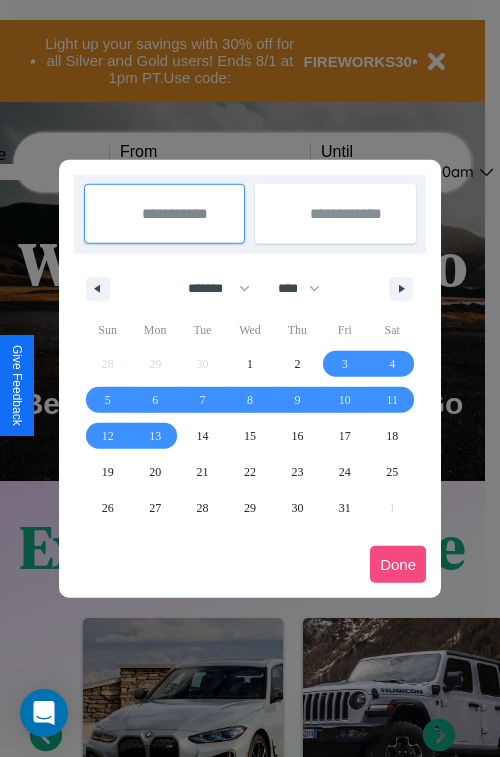 click on "Done" at bounding box center (398, 564) 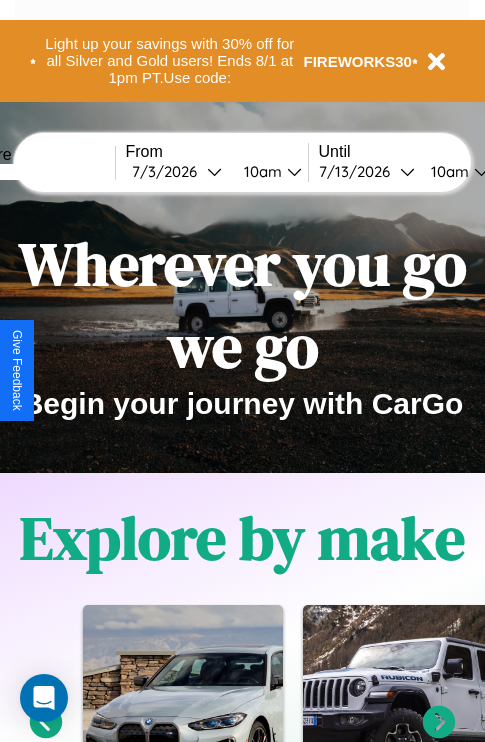 scroll, scrollTop: 0, scrollLeft: 70, axis: horizontal 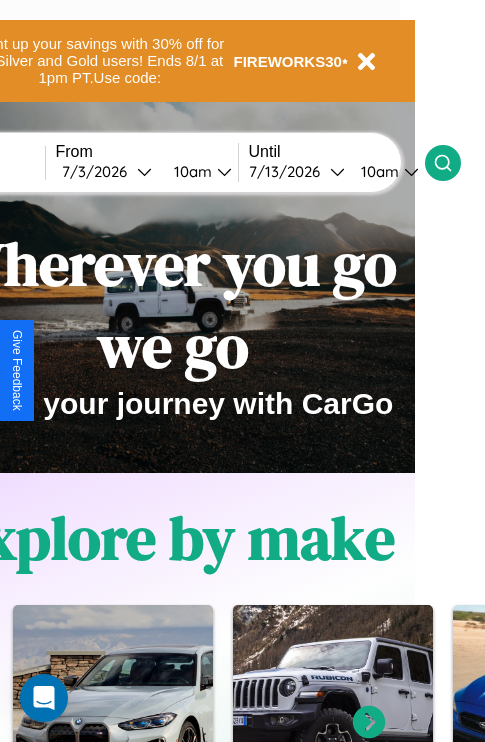 click 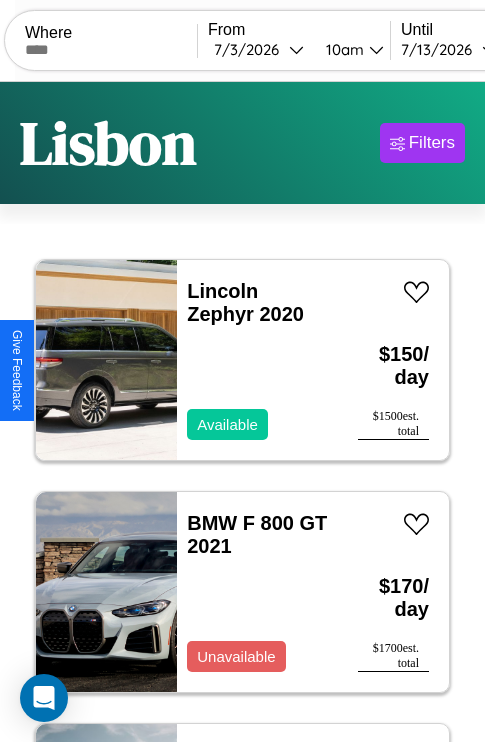 scroll, scrollTop: 66, scrollLeft: 0, axis: vertical 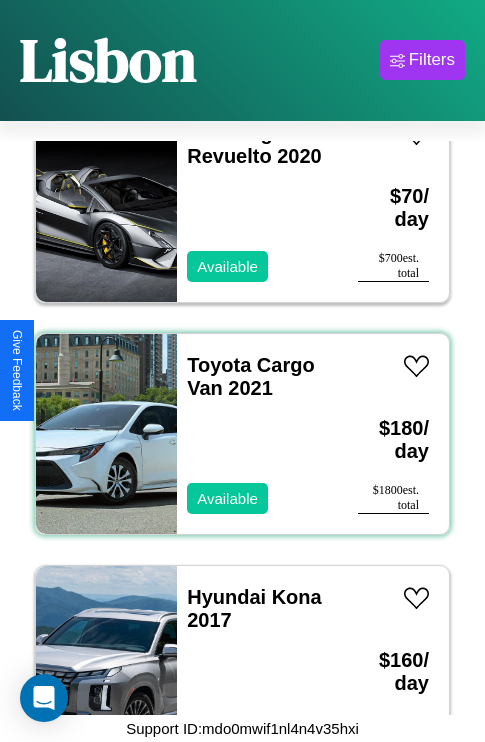 click on "Toyota Cargo Van 2021 Available" at bounding box center [257, 434] 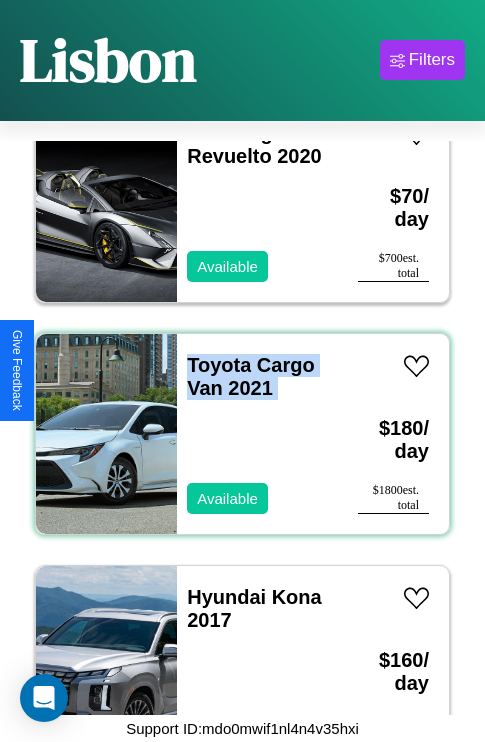 click on "Toyota Cargo Van 2021 Available" at bounding box center [257, 434] 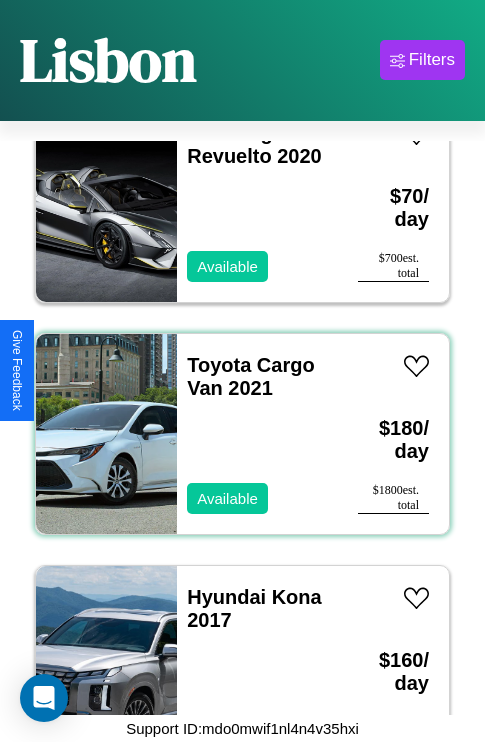 click on "Toyota Cargo Van 2021 Available" at bounding box center [257, 434] 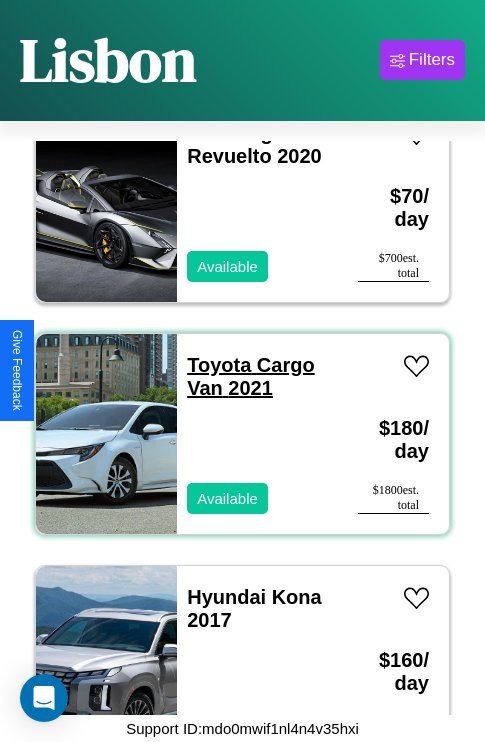 click on "Toyota Cargo Van 2021" at bounding box center (250, 376) 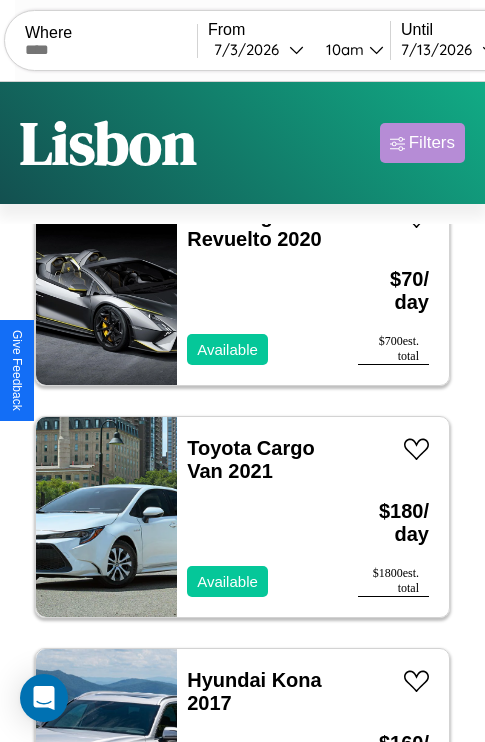 click on "Filters" at bounding box center [432, 143] 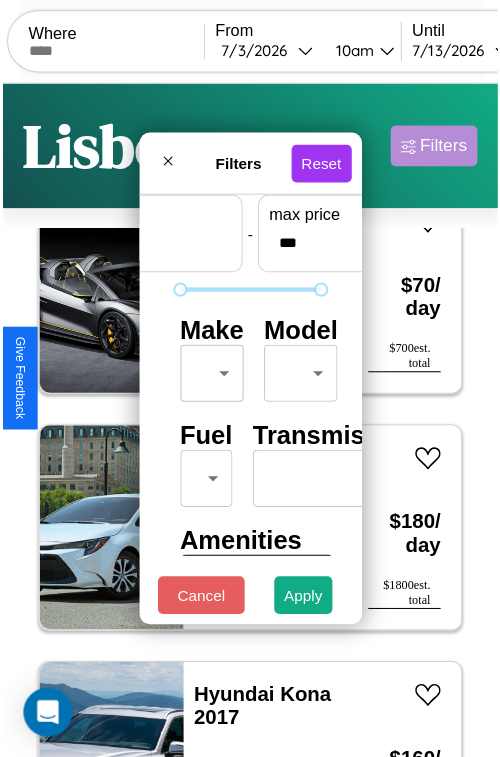 scroll, scrollTop: 59, scrollLeft: 0, axis: vertical 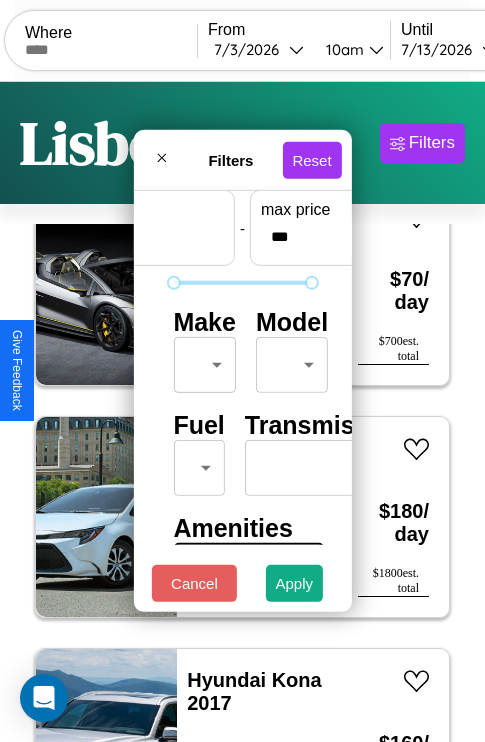 click on "CarGo Where From [DATE] [TIME] Until [DATE] [TIME] Become a Host Login Sign Up [CITY] Filters 34 cars in this area These cars can be picked up in this city. Lincoln Zephyr 2020 Available $ 150 / day $ 1500 est. total BMW F 800 GT 2021 Unavailable $ 170 / day $ 1700 est. total Ford Transit Connect 2023 Unavailable $ 170 / day $ 1700 est. total Bentley Azure 2024 Available $ 200 / day $ 2000 est. total Mazda MX-6 2018 Available $ 60 / day $ 600 est. total Buick Envision 2020 Available $ 60 / day $ 600 est. total Buick Reatta 2019 Available $ 130 / day $ 1300 est. total Fiat 500L 2014 Available $ 200 / day $ 2000 est. total Volkswagen Corrado 2014 Available $ 50 / day $ 500 est. total Buick Riviera 2019 Available $ 80 / day $ 800 est. total Lamborghini Revuelto 2020 Available $ 70 / day $ 700 est. total Toyota Cargo Van 2021 Available $ 180 / day $ 1800 est. total Hyundai Kona 2017 Available $ 160 / day $ 1600 est. total H3" at bounding box center (242, 412) 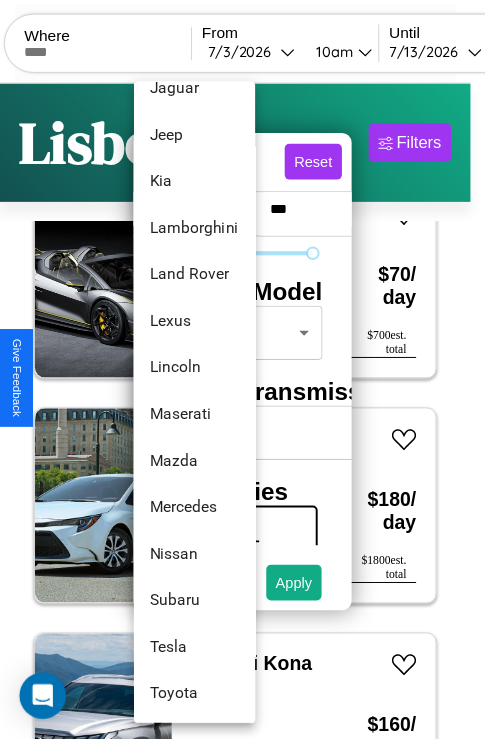 scroll, scrollTop: 1083, scrollLeft: 0, axis: vertical 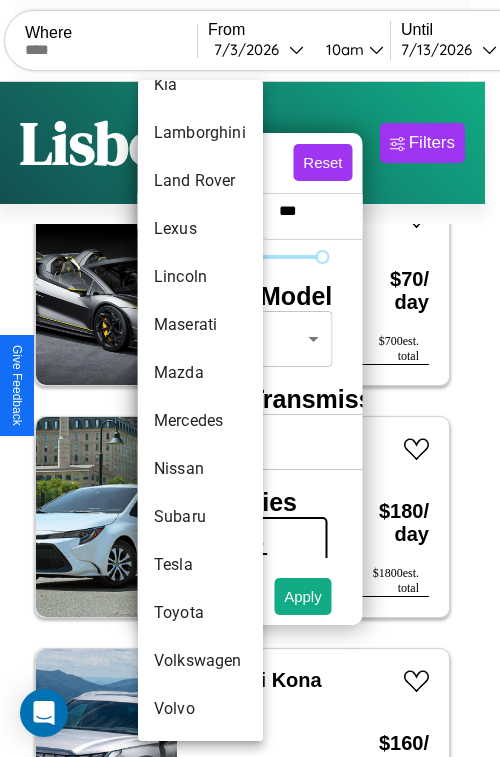 click on "Volvo" at bounding box center [200, 709] 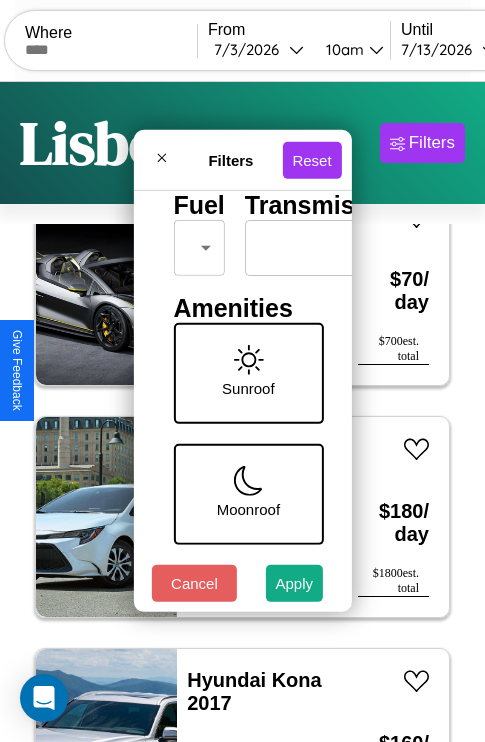 scroll, scrollTop: 288, scrollLeft: 0, axis: vertical 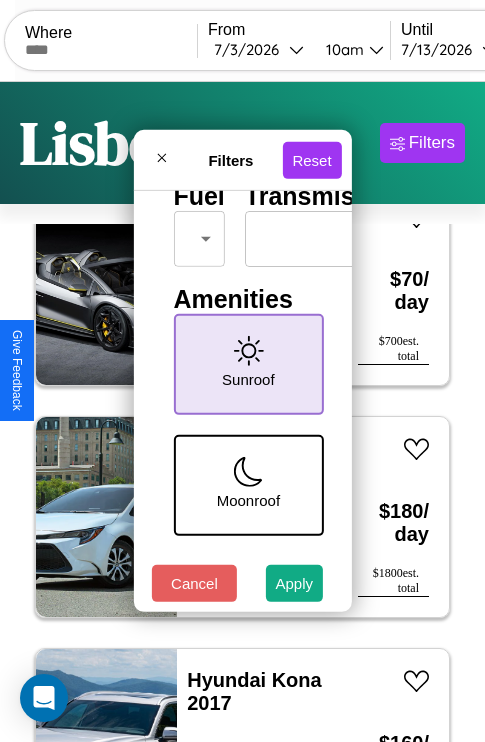 click 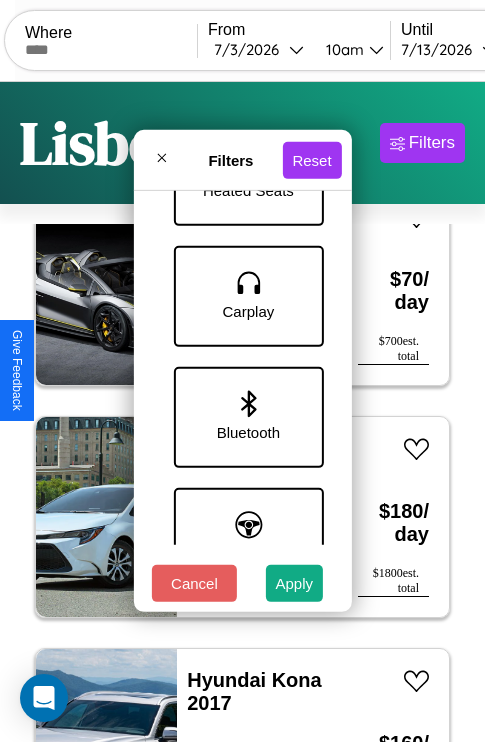 scroll, scrollTop: 1256, scrollLeft: 0, axis: vertical 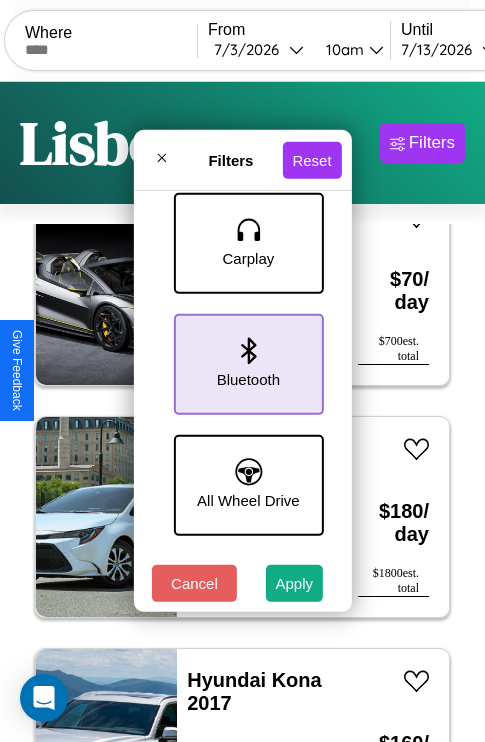 click 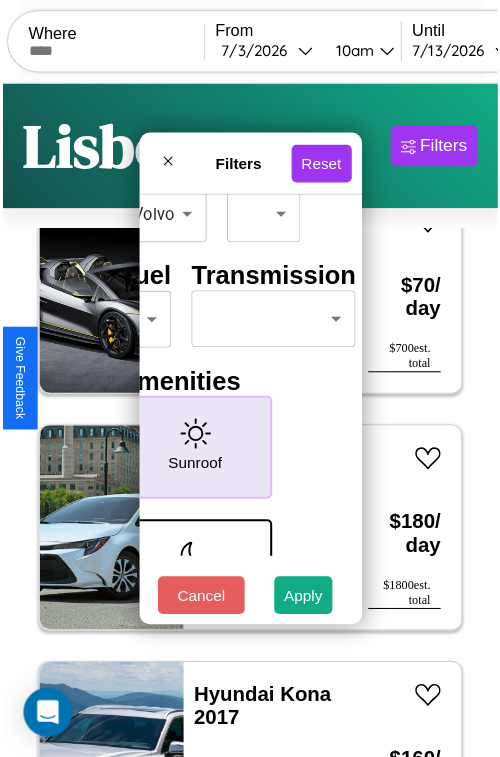 scroll, scrollTop: 162, scrollLeft: 63, axis: both 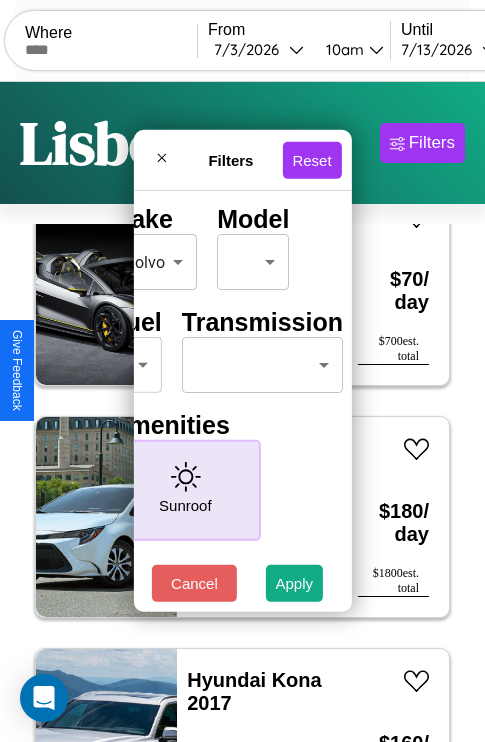 click on "CarGo Where From [DATE] [TIME] Until [DATE] [TIME] Become a Host Login Sign Up [CITY] Filters 34 cars in this area These cars can be picked up in this city. Lincoln Zephyr 2020 Available $ 150 / day $ 1500 est. total BMW F 800 GT 2021 Unavailable $ 170 / day $ 1700 est. total Ford Transit Connect 2023 Unavailable $ 170 / day $ 1700 est. total Bentley Azure 2024 Available $ 200 / day $ 2000 est. total Mazda MX-6 2018 Available $ 60 / day $ 600 est. total Buick Envision 2020 Available $ 60 / day $ 600 est. total Buick Reatta 2019 Available $ 130 / day $ 1300 est. total Fiat 500L 2014 Available $ 200 / day $ 2000 est. total Volkswagen Corrado 2014 Available $ 50 / day $ 500 est. total Buick Riviera 2019 Available $ 80 / day $ 800 est. total Lamborghini Revuelto 2020 Available $ 70 / day $ 700 est. total Toyota Cargo Van 2021 Available $ 180 / day $ 1800 est. total Hyundai Kona 2017 Available $ 160 / day $ 1600 est. total H3" at bounding box center (242, 412) 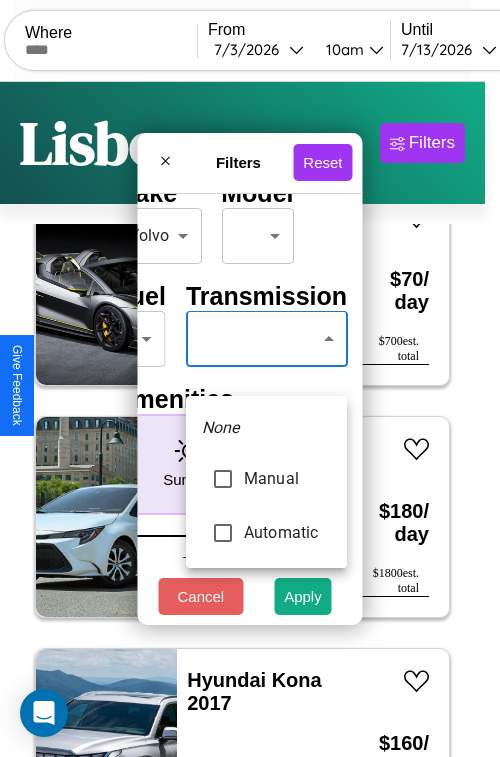 type on "*********" 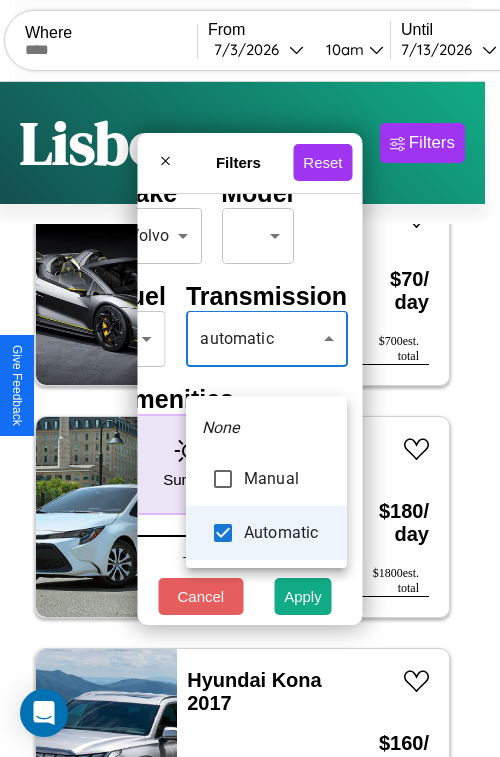 click at bounding box center (250, 378) 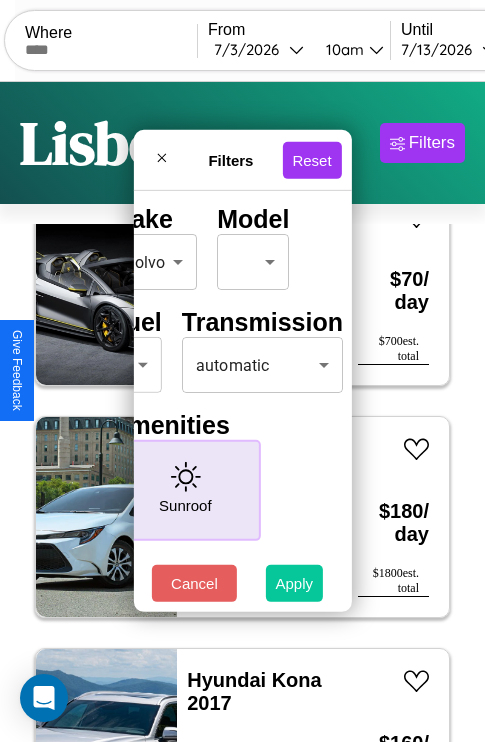 click on "Apply" at bounding box center (295, 583) 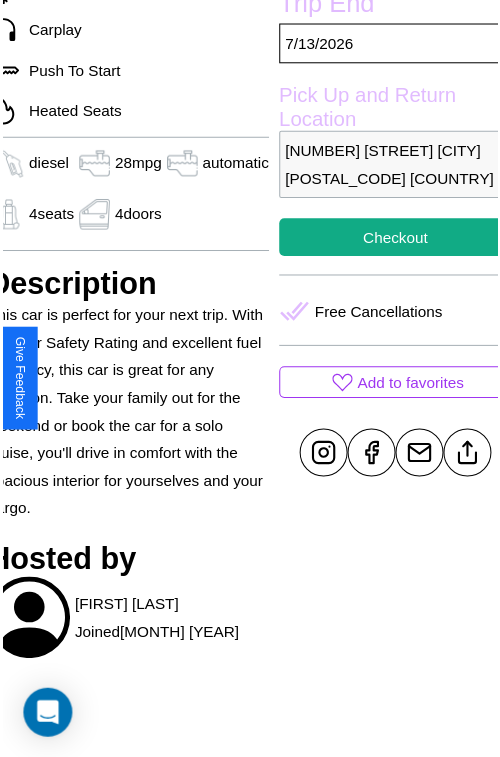 scroll, scrollTop: 550, scrollLeft: 88, axis: both 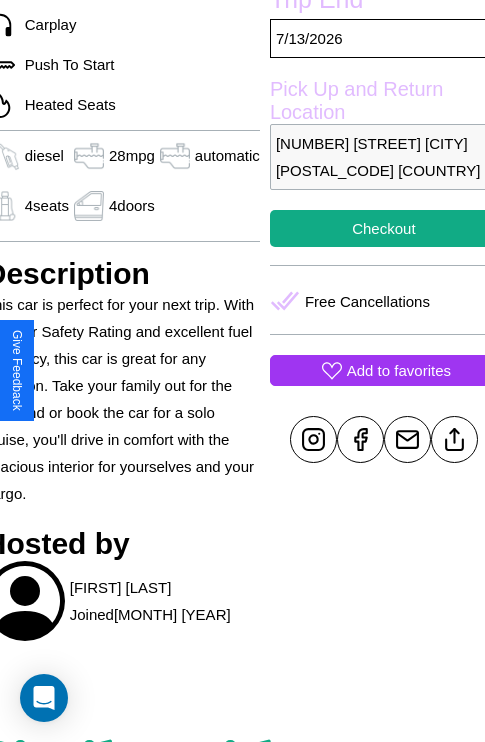 click on "Add to favorites" at bounding box center [399, 370] 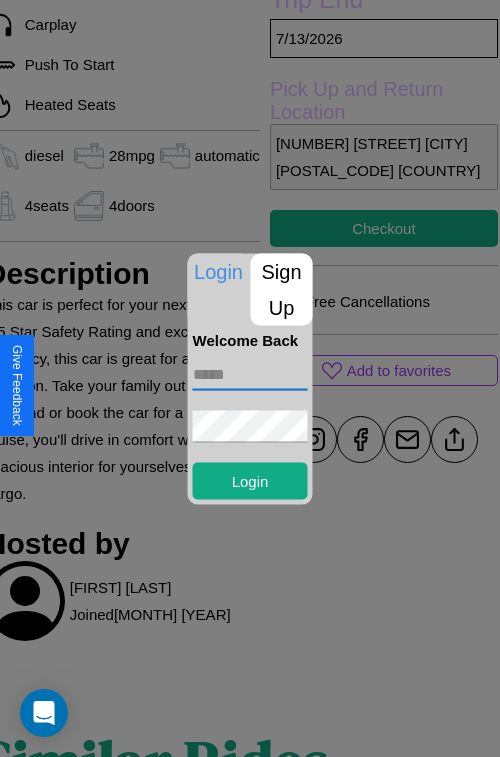 click at bounding box center (250, 374) 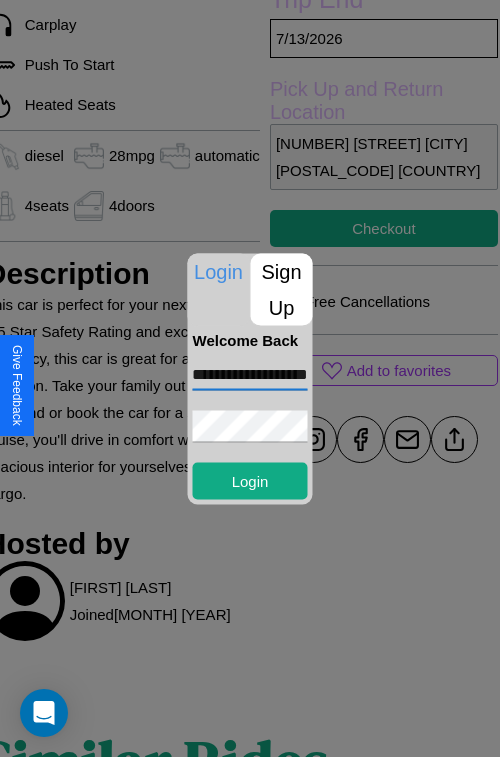 scroll, scrollTop: 0, scrollLeft: 49, axis: horizontal 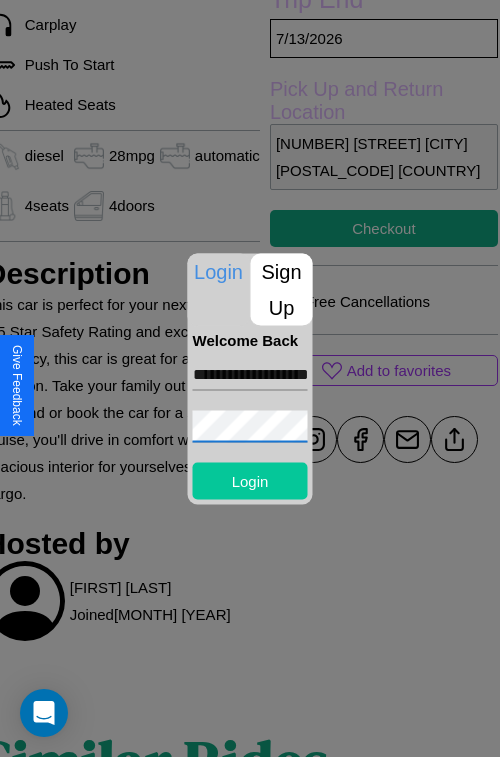 click on "Login" at bounding box center [250, 480] 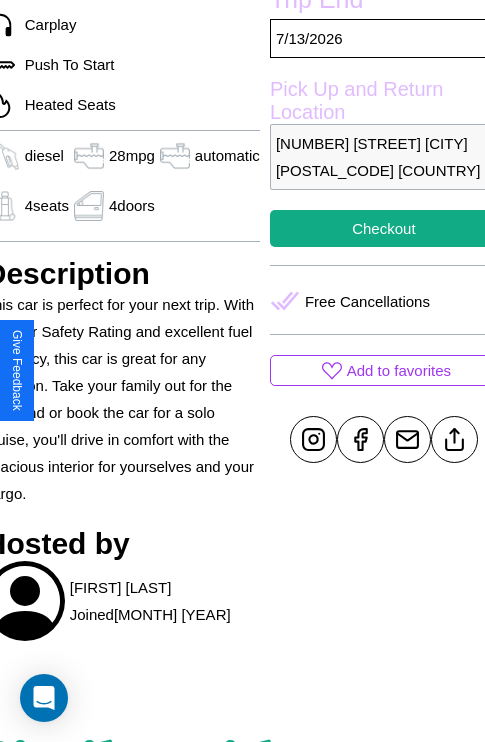 scroll, scrollTop: 408, scrollLeft: 88, axis: both 